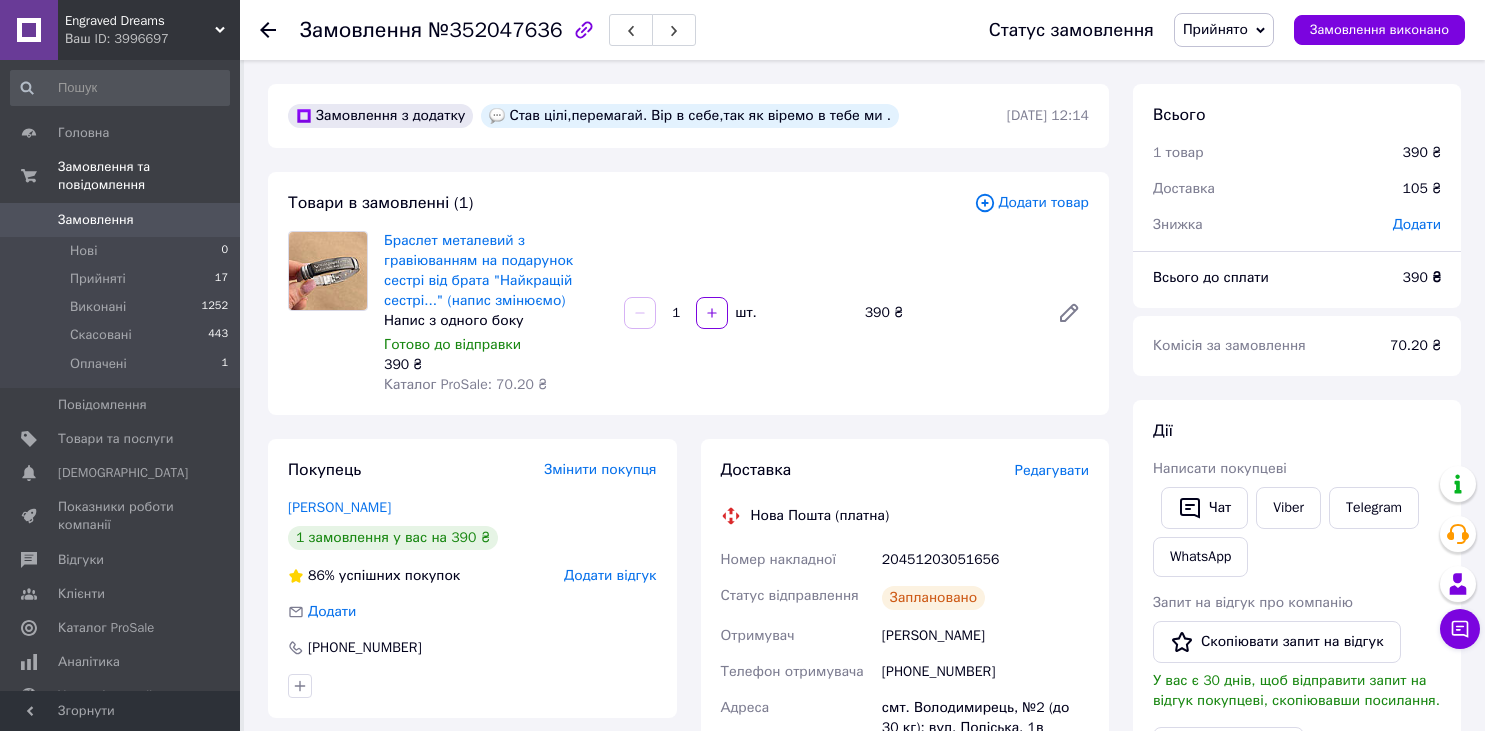 scroll, scrollTop: 0, scrollLeft: 0, axis: both 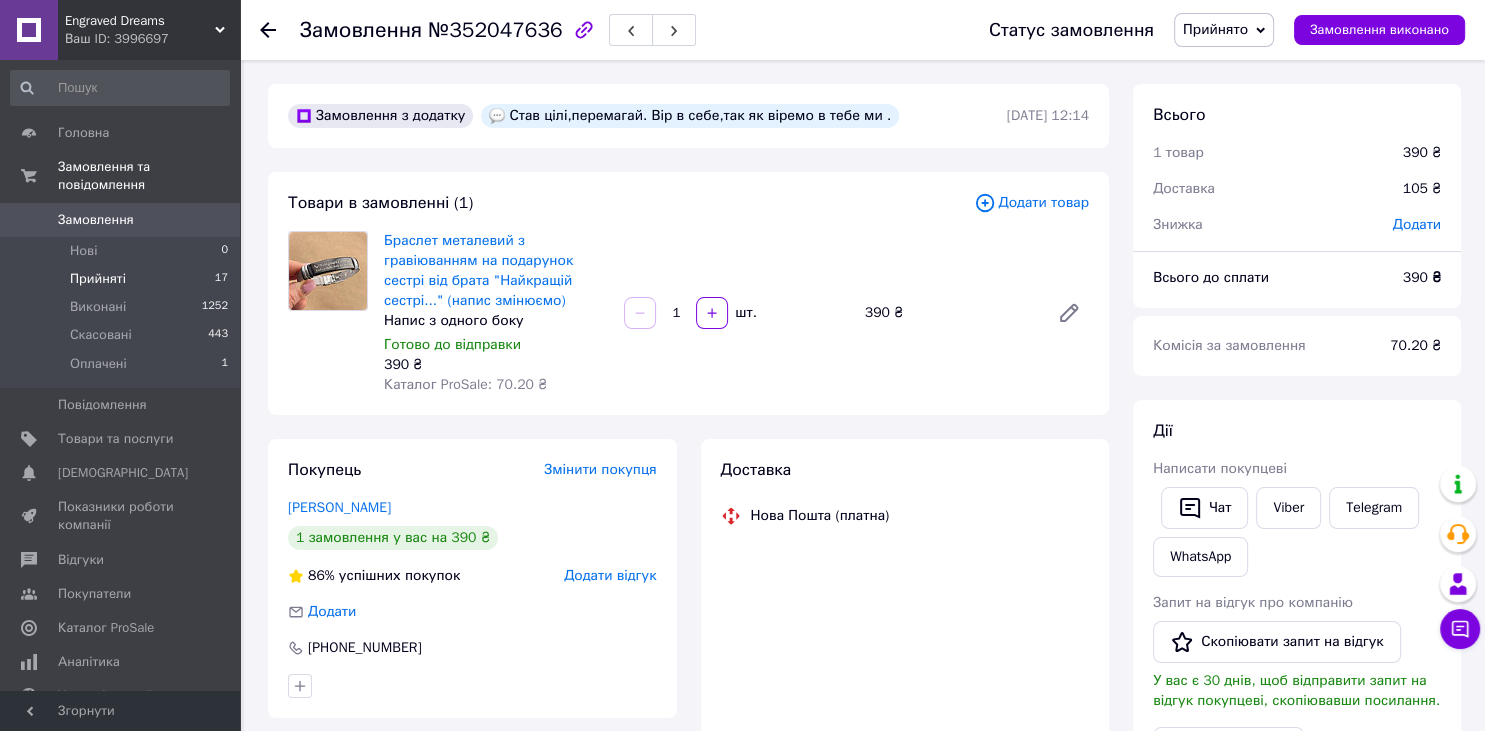click on "Прийняті 17" at bounding box center [120, 279] 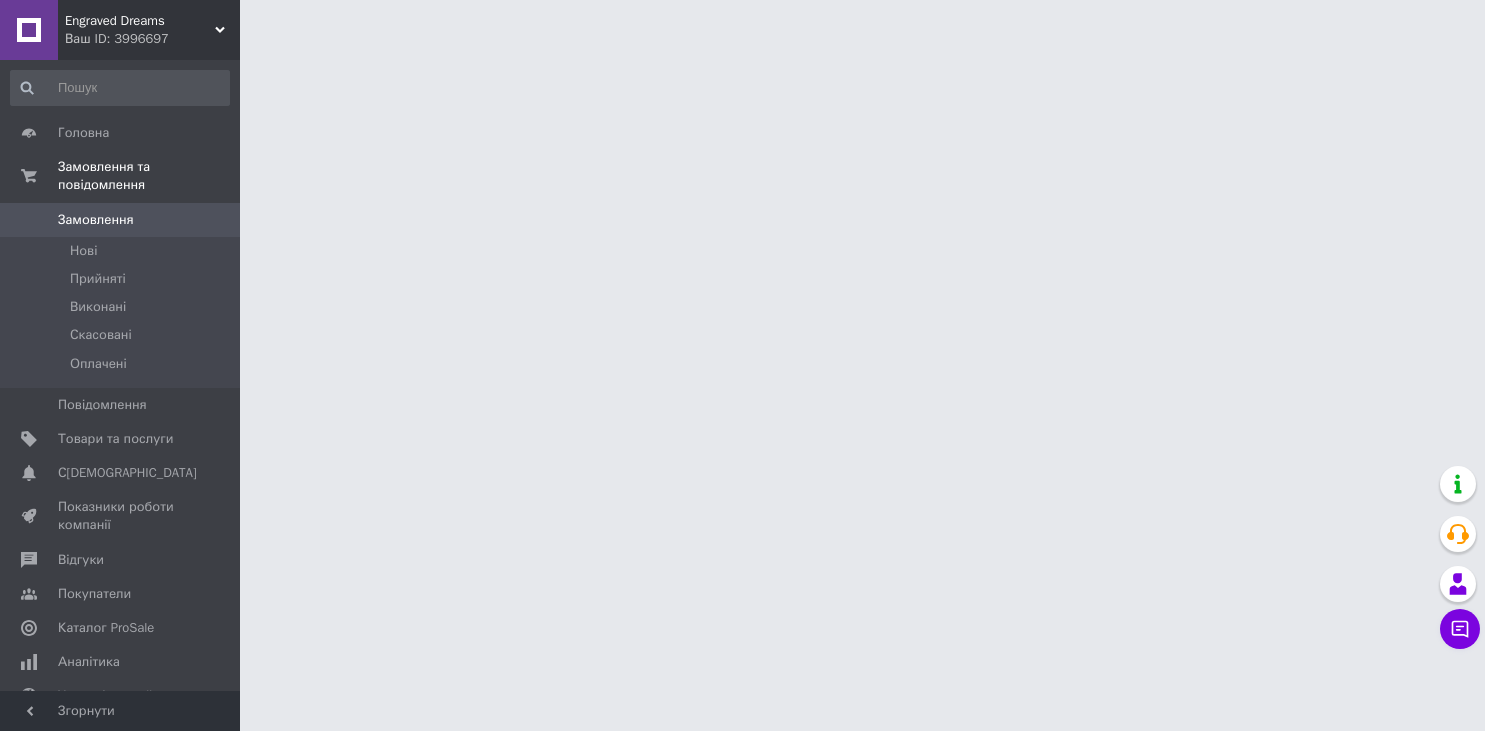 scroll, scrollTop: 0, scrollLeft: 0, axis: both 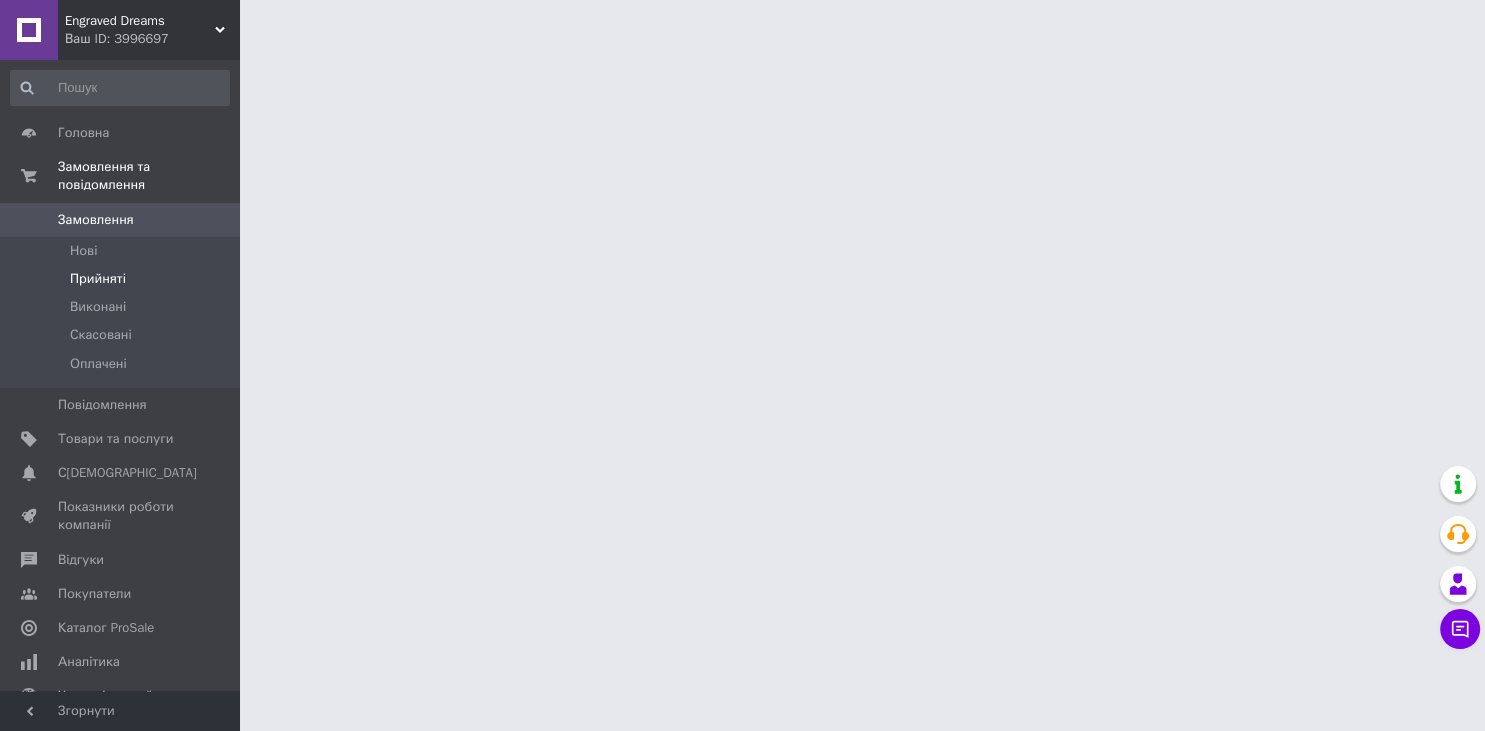 click on "Прийняті" at bounding box center [98, 279] 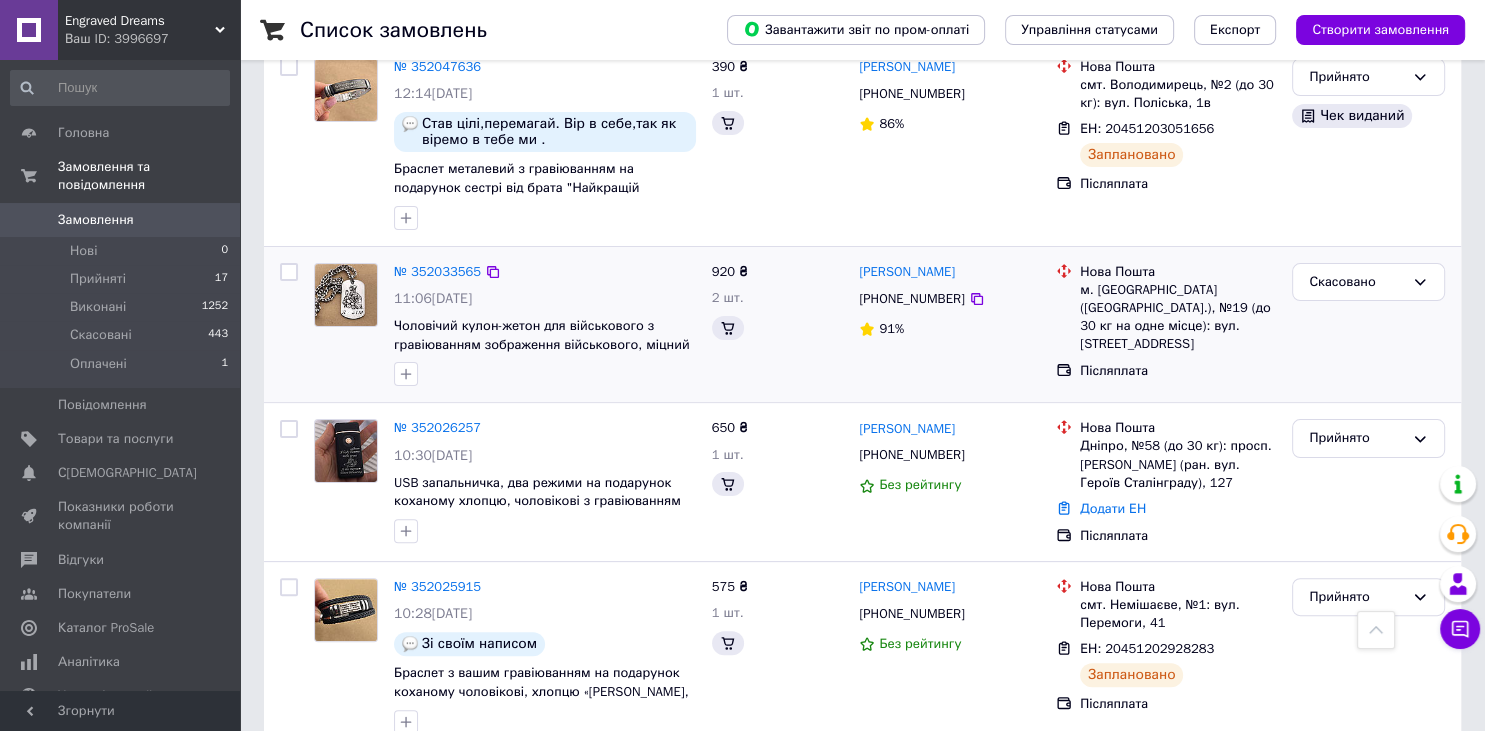 scroll, scrollTop: 0, scrollLeft: 0, axis: both 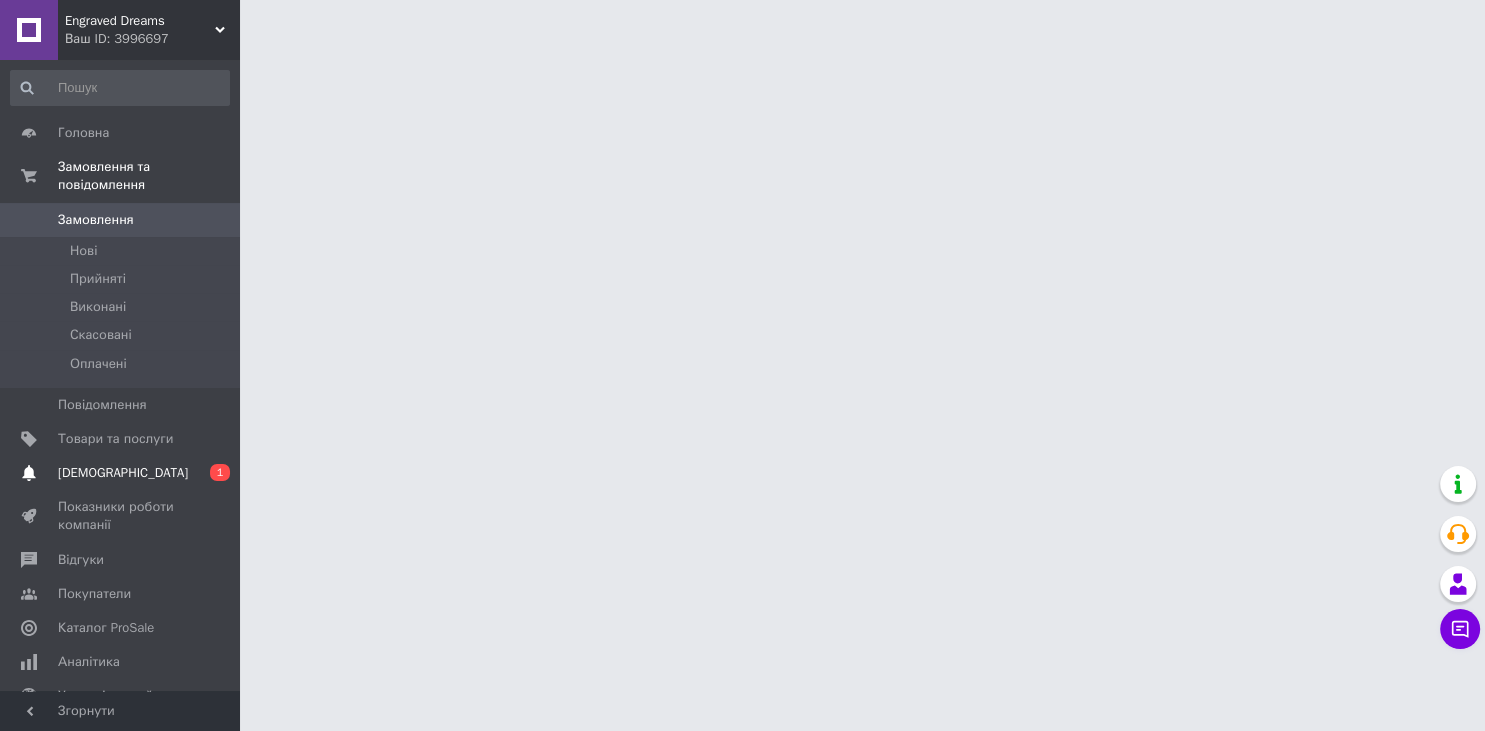 click on "[DEMOGRAPHIC_DATA]" at bounding box center [121, 473] 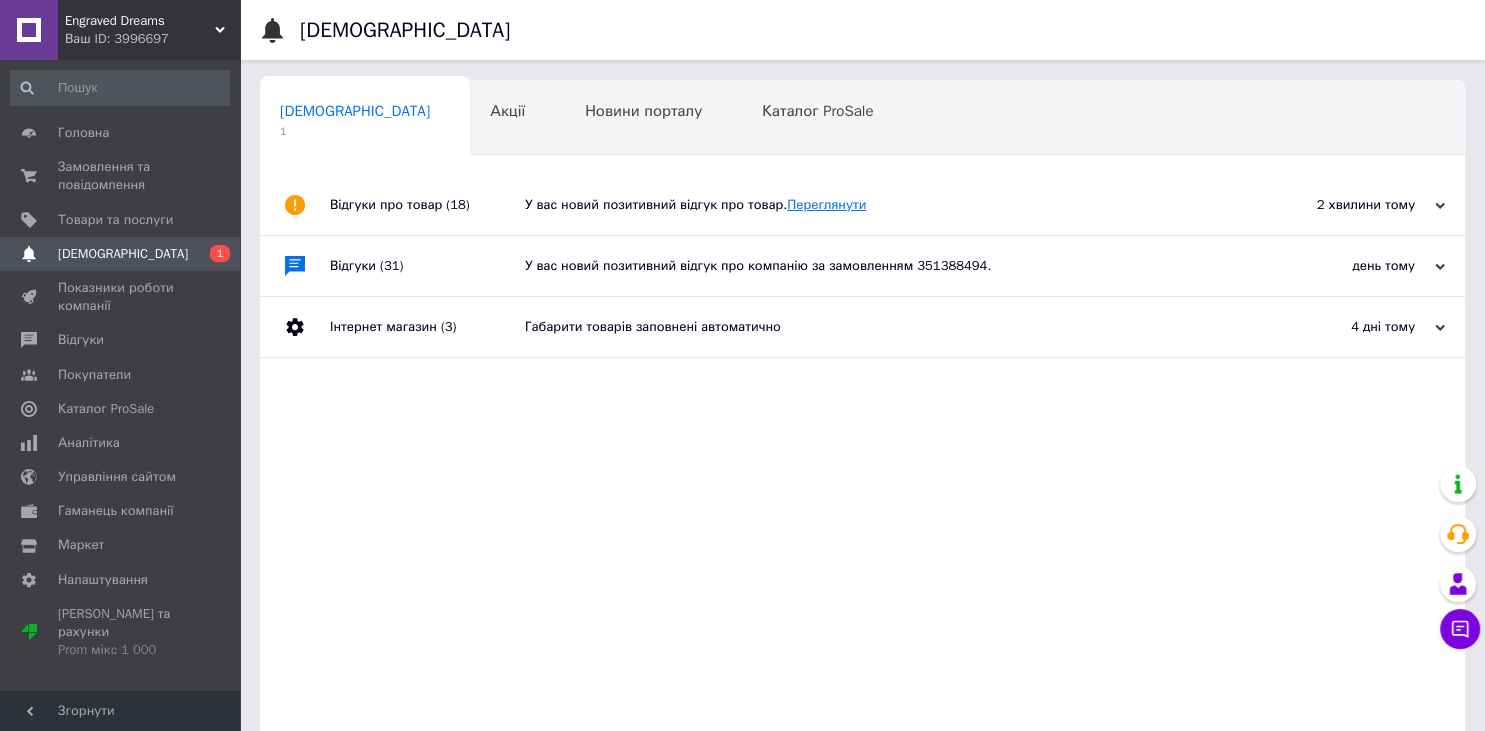 click on "Переглянути" at bounding box center [826, 204] 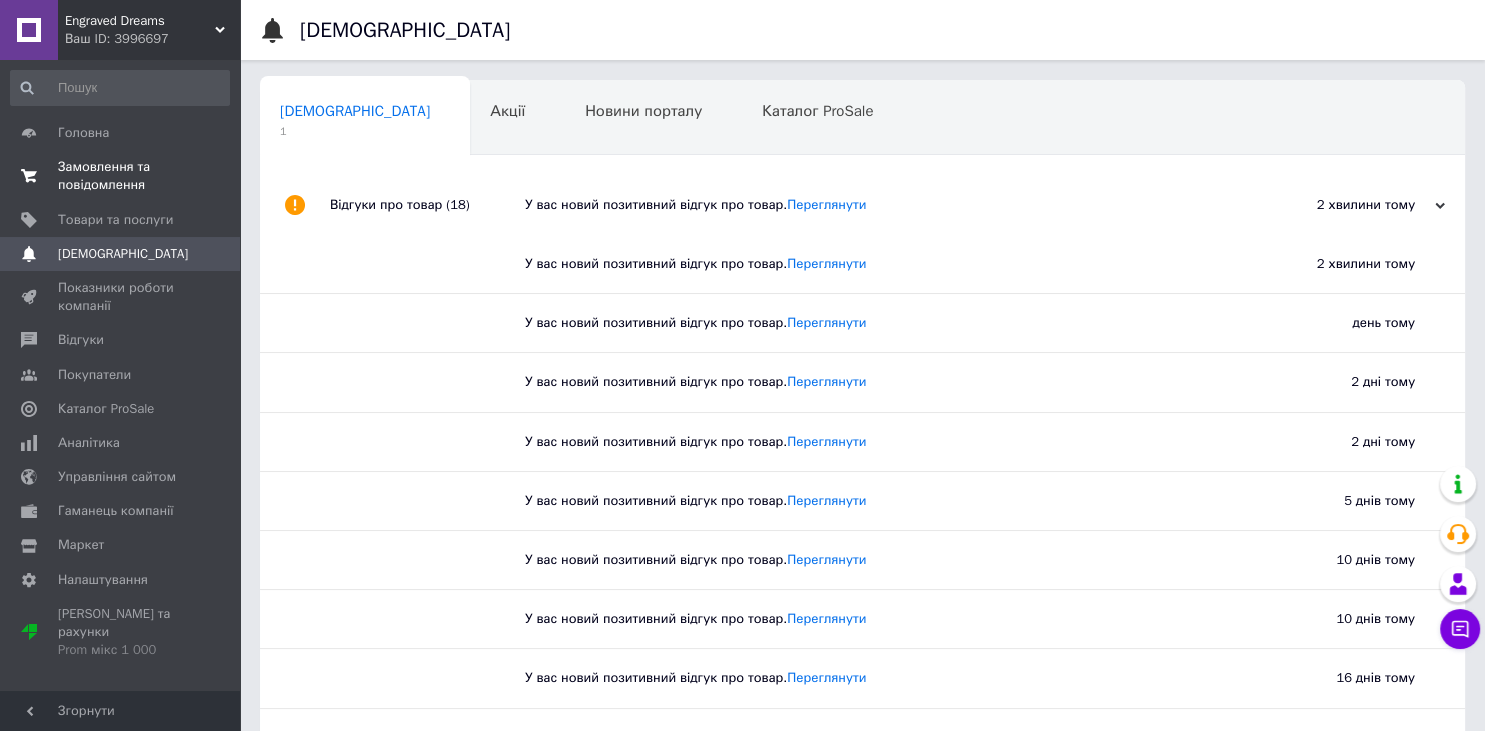 click on "Замовлення та повідомлення" at bounding box center (121, 176) 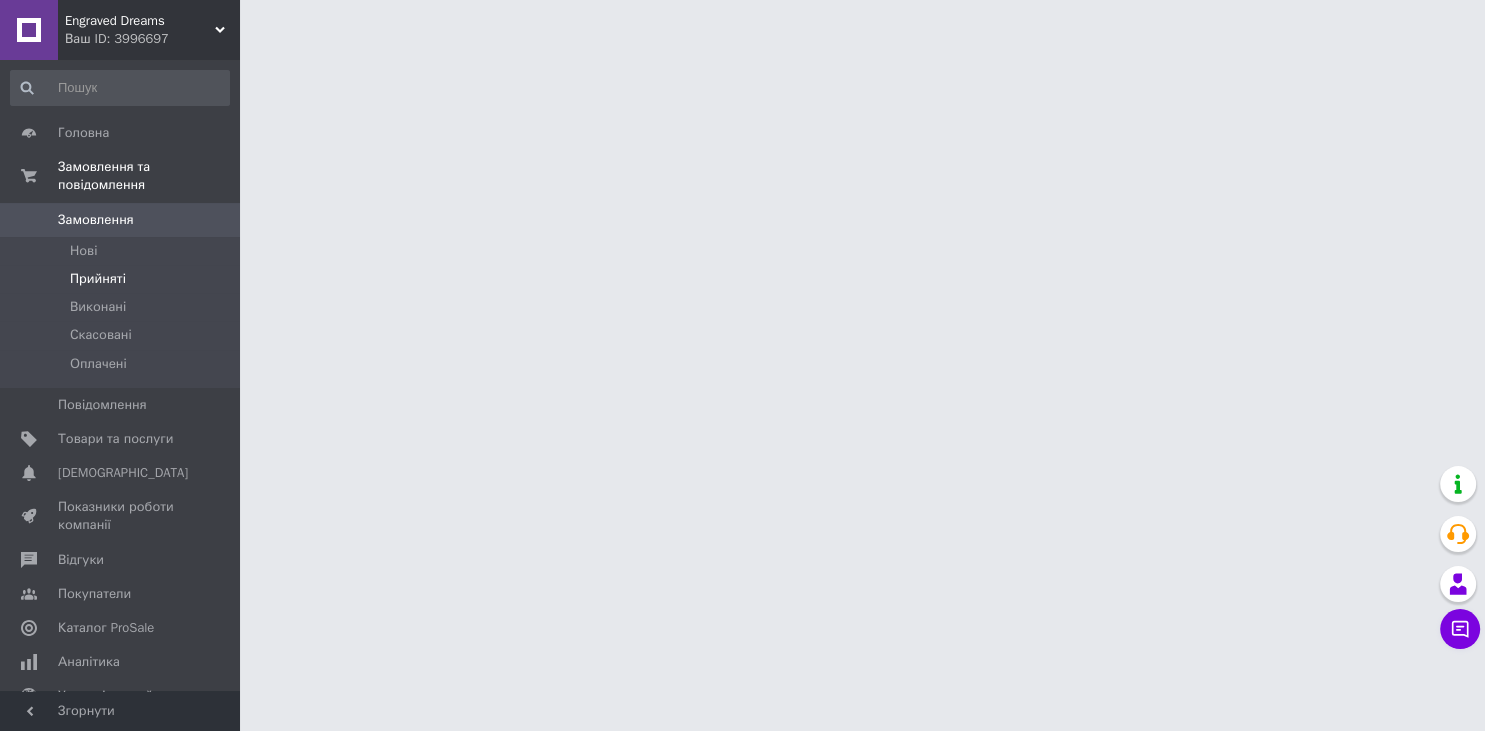 click on "Прийняті" at bounding box center [98, 279] 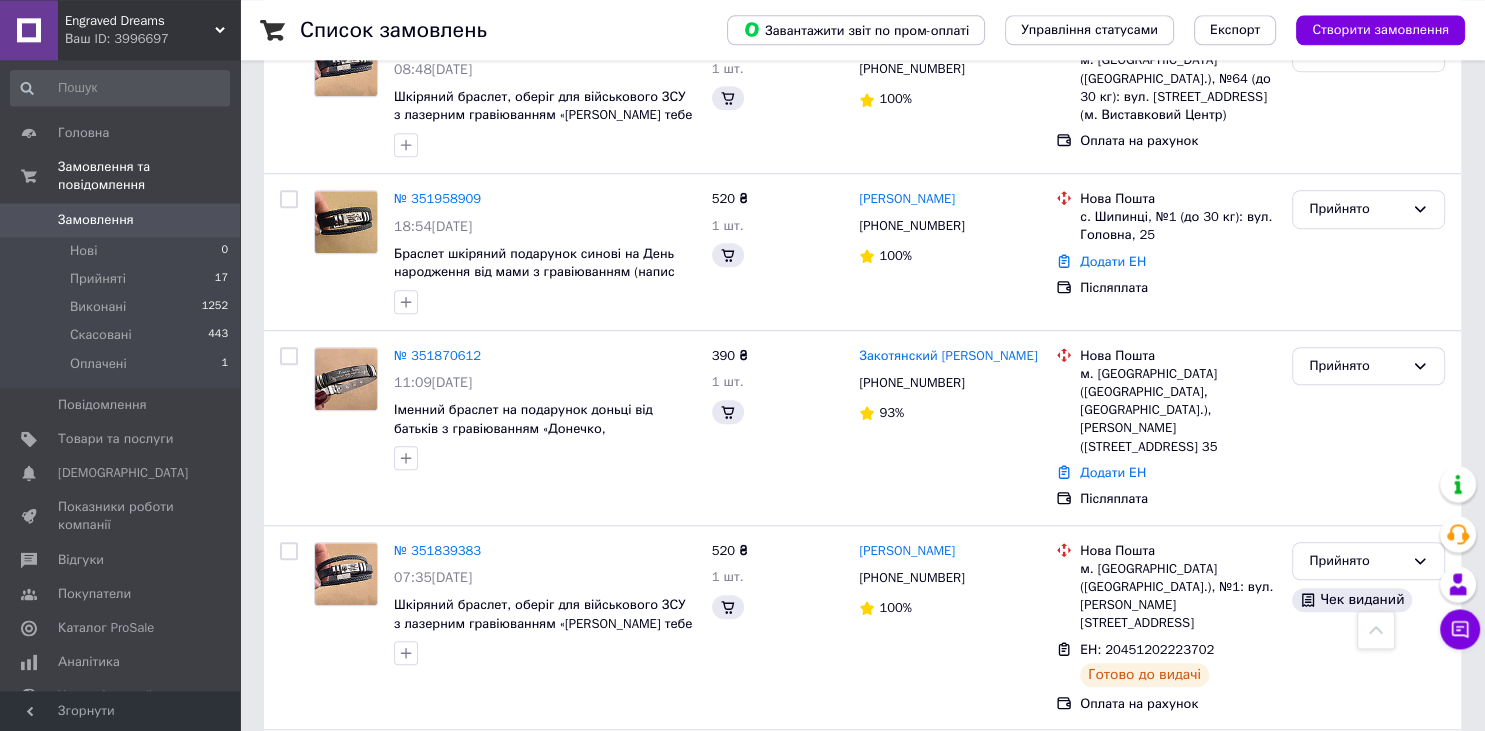 scroll, scrollTop: 1372, scrollLeft: 0, axis: vertical 